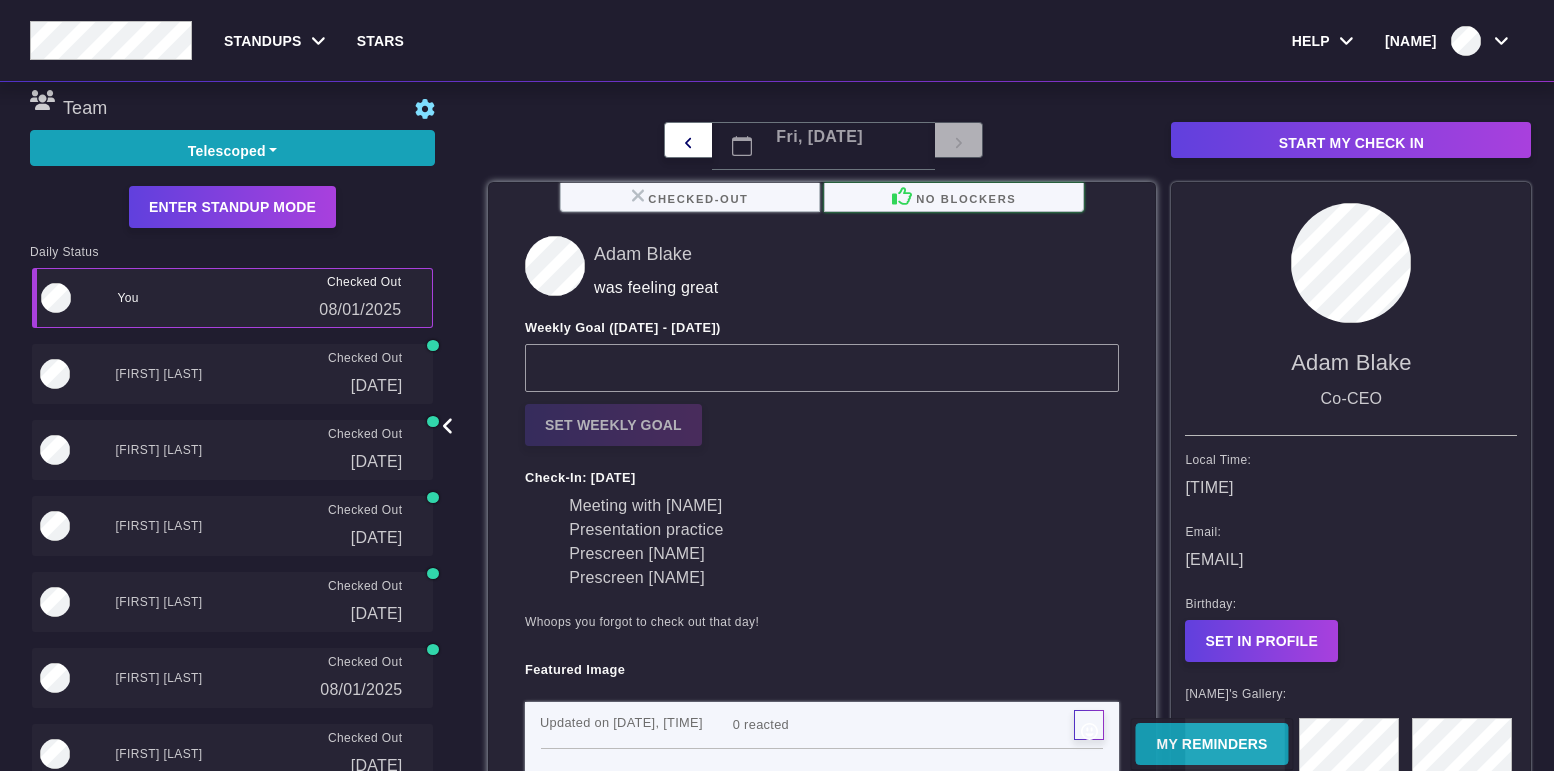 scroll, scrollTop: 0, scrollLeft: 0, axis: both 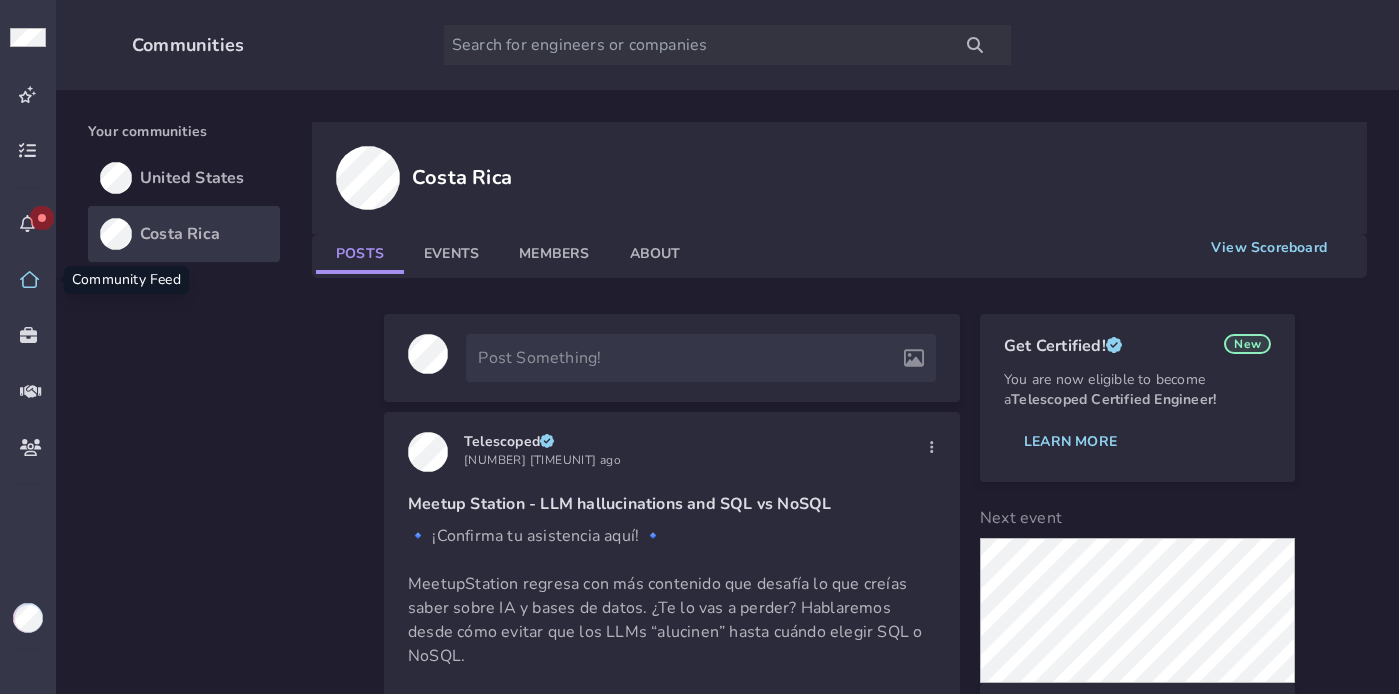 click 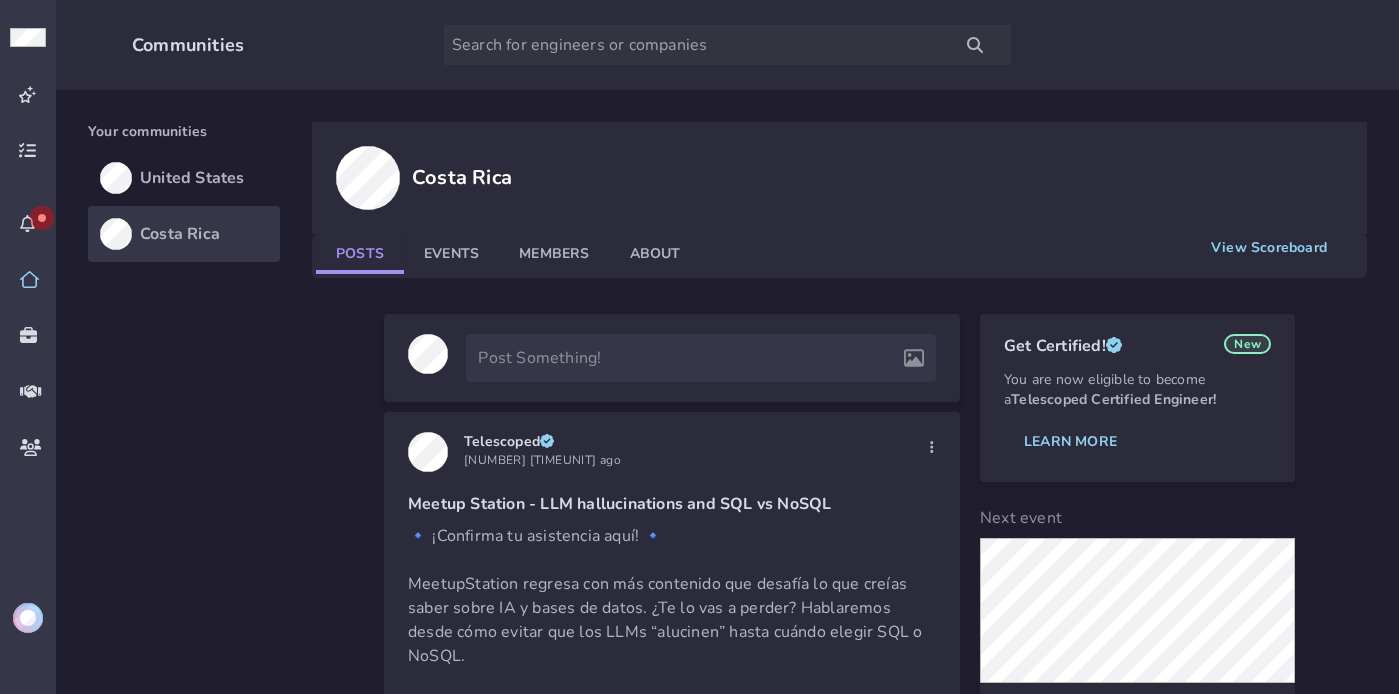 click at bounding box center (28, 618) 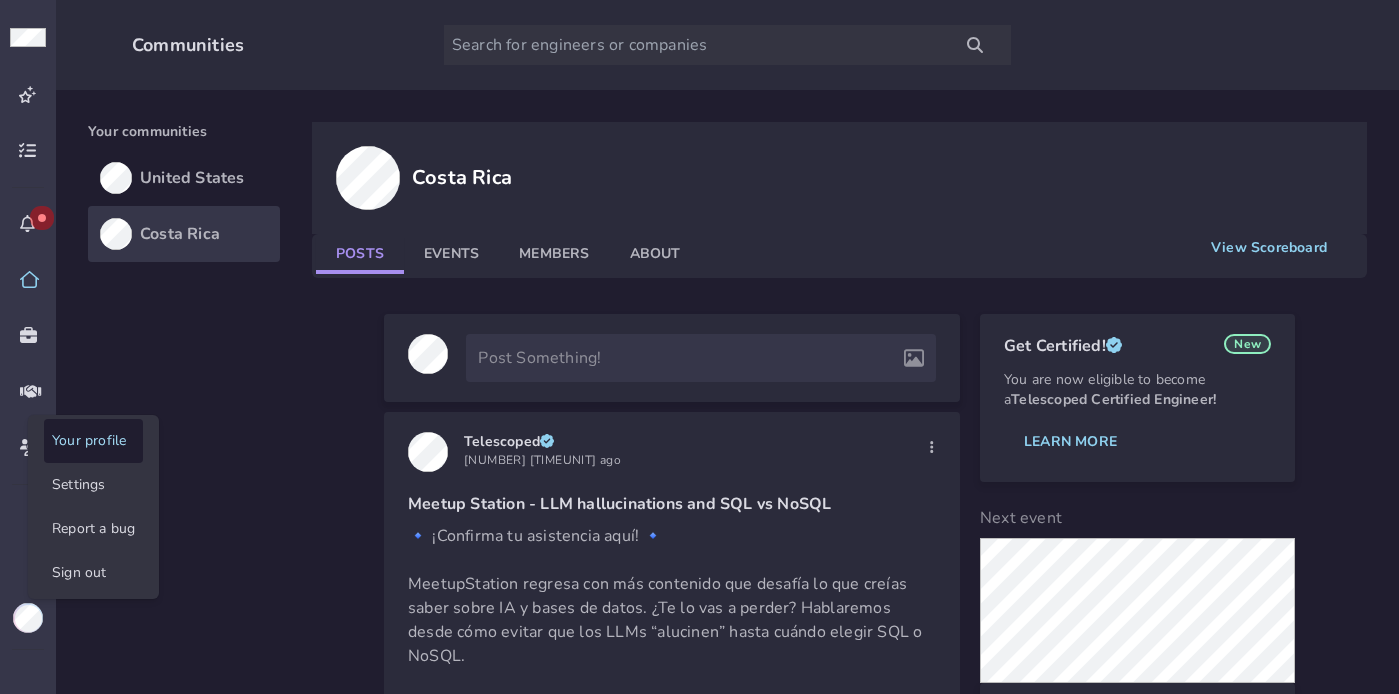 click on "Your profile" 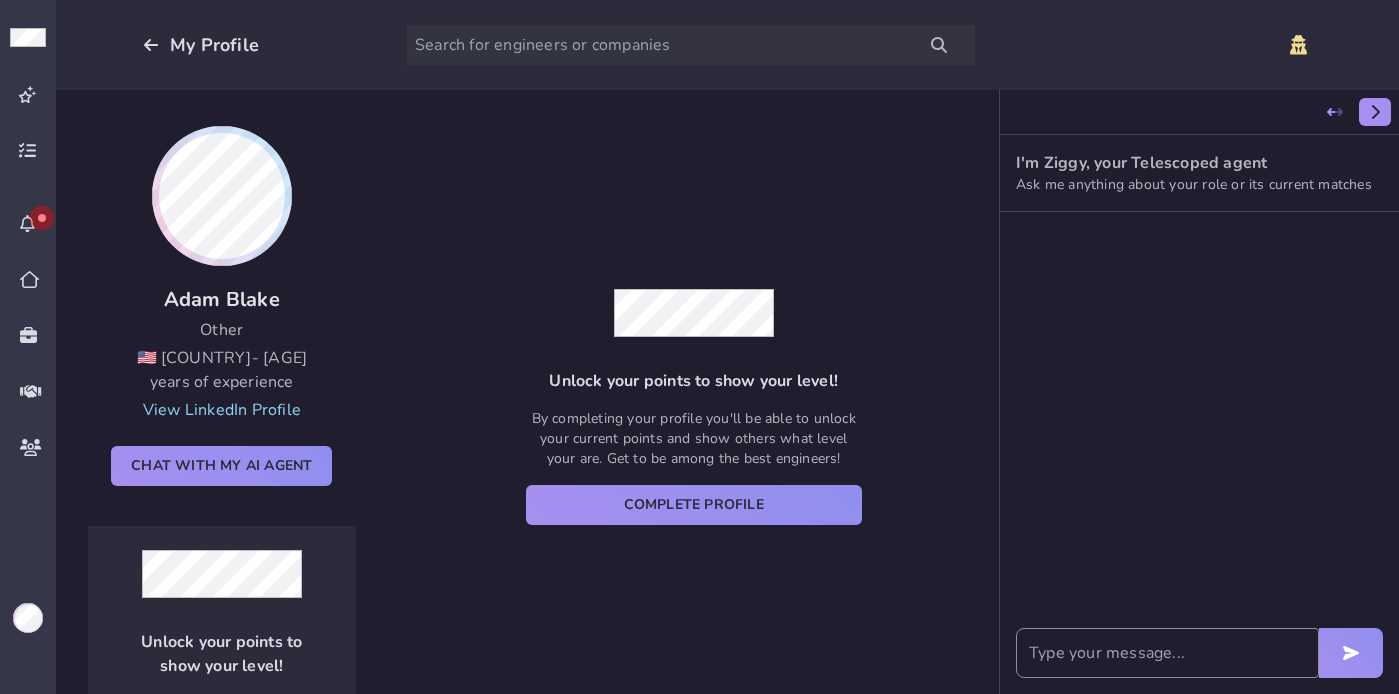 click at bounding box center (1375, 112) 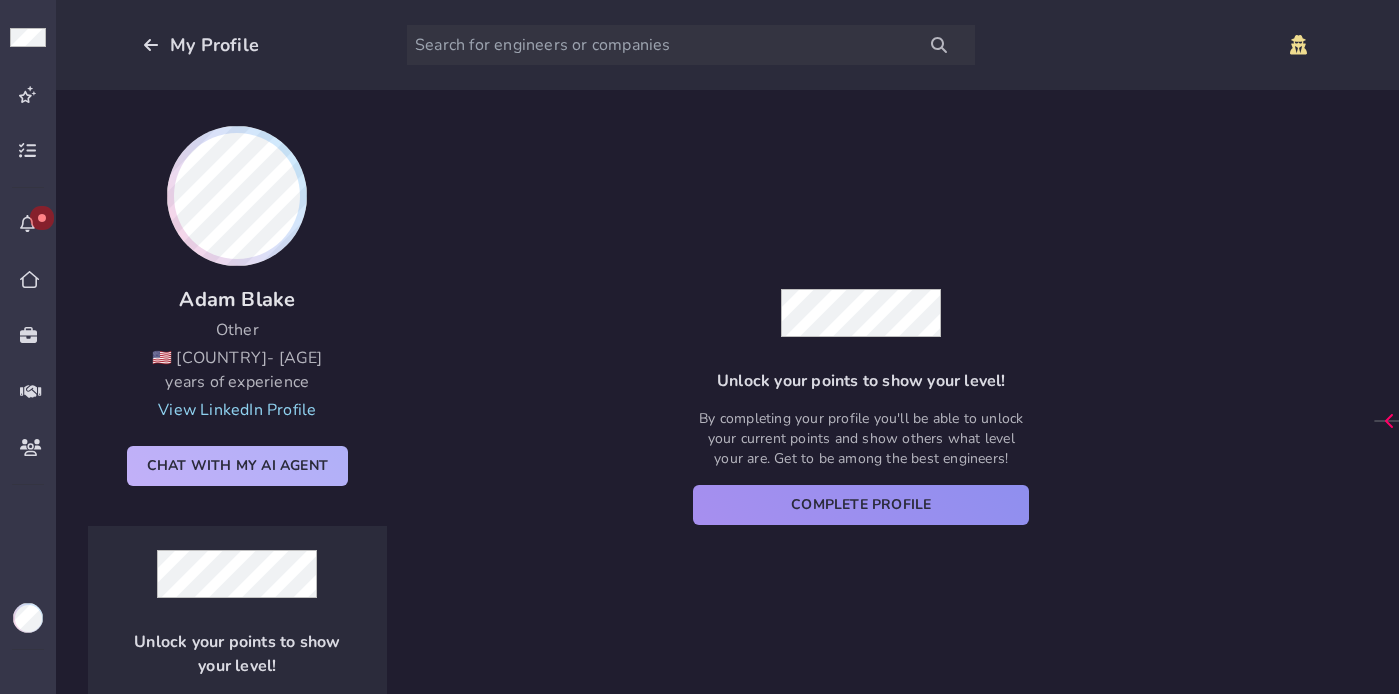 click on "Chat with my AI Agent" at bounding box center [237, 466] 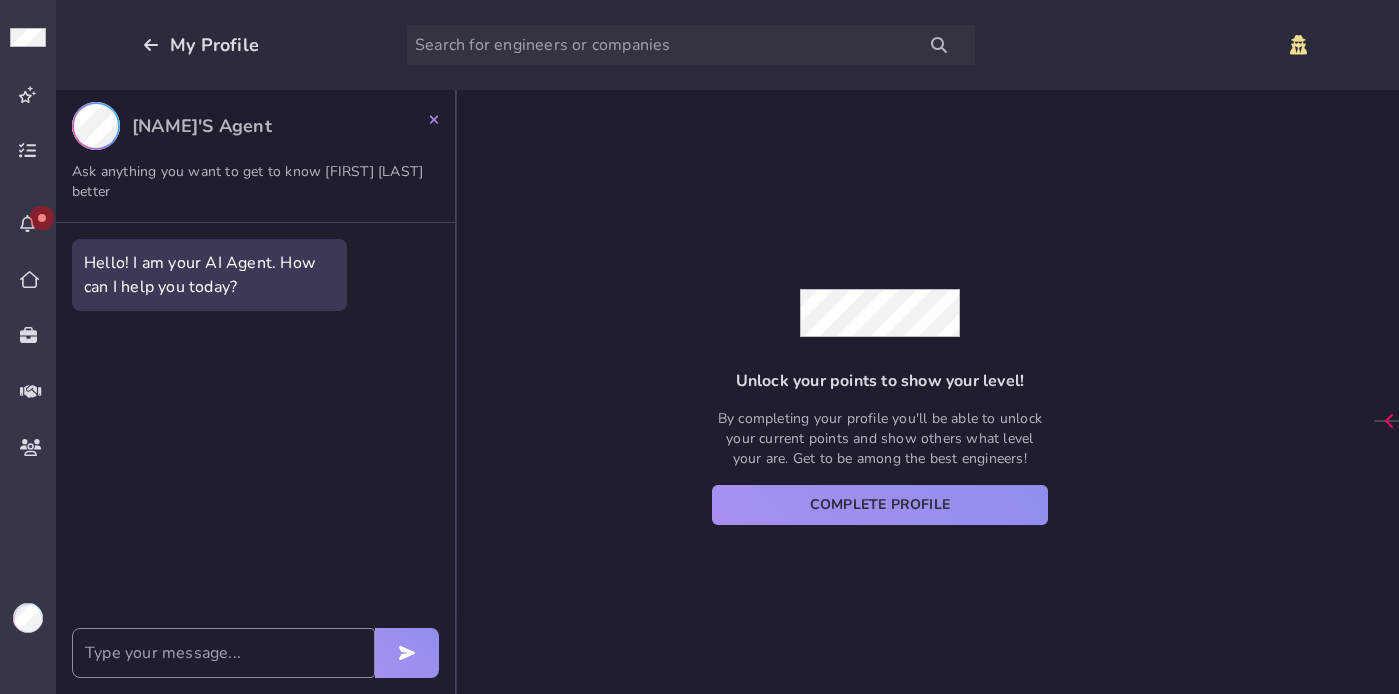 click 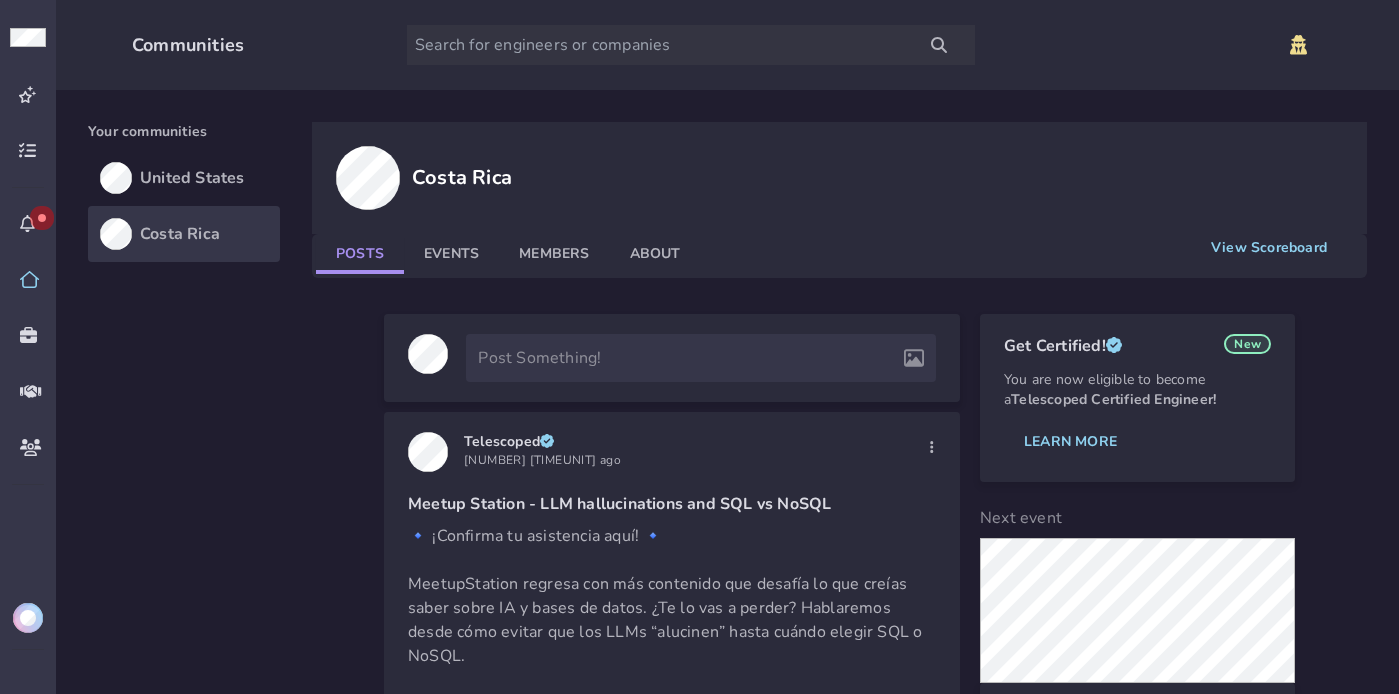 click at bounding box center (28, 618) 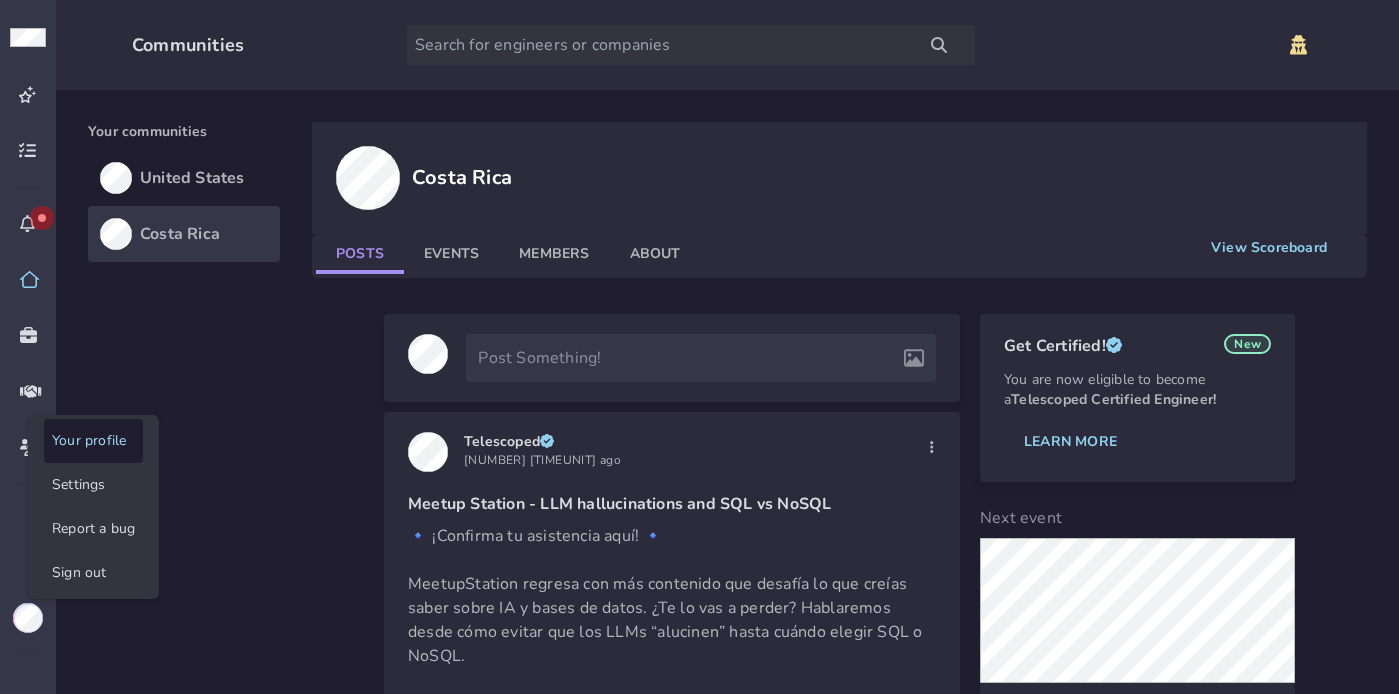 click on "Your profile" 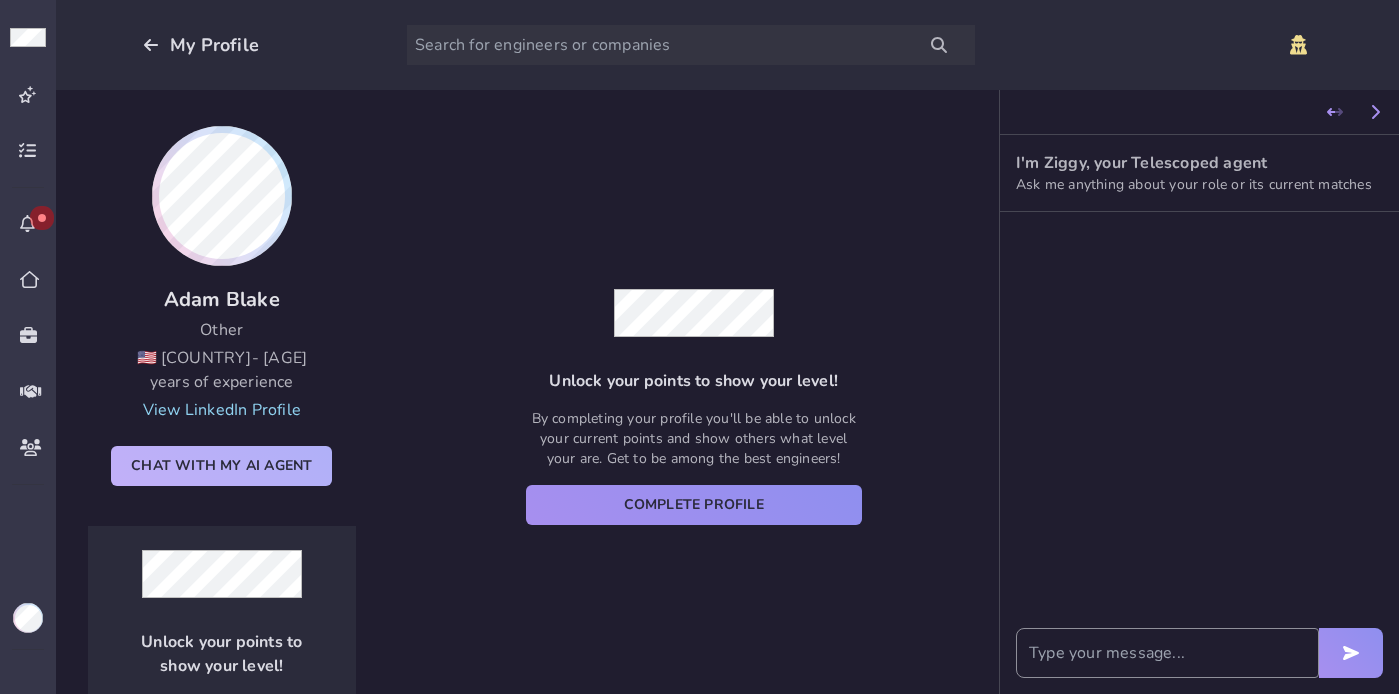 click on "Chat with my AI Agent" at bounding box center (221, 466) 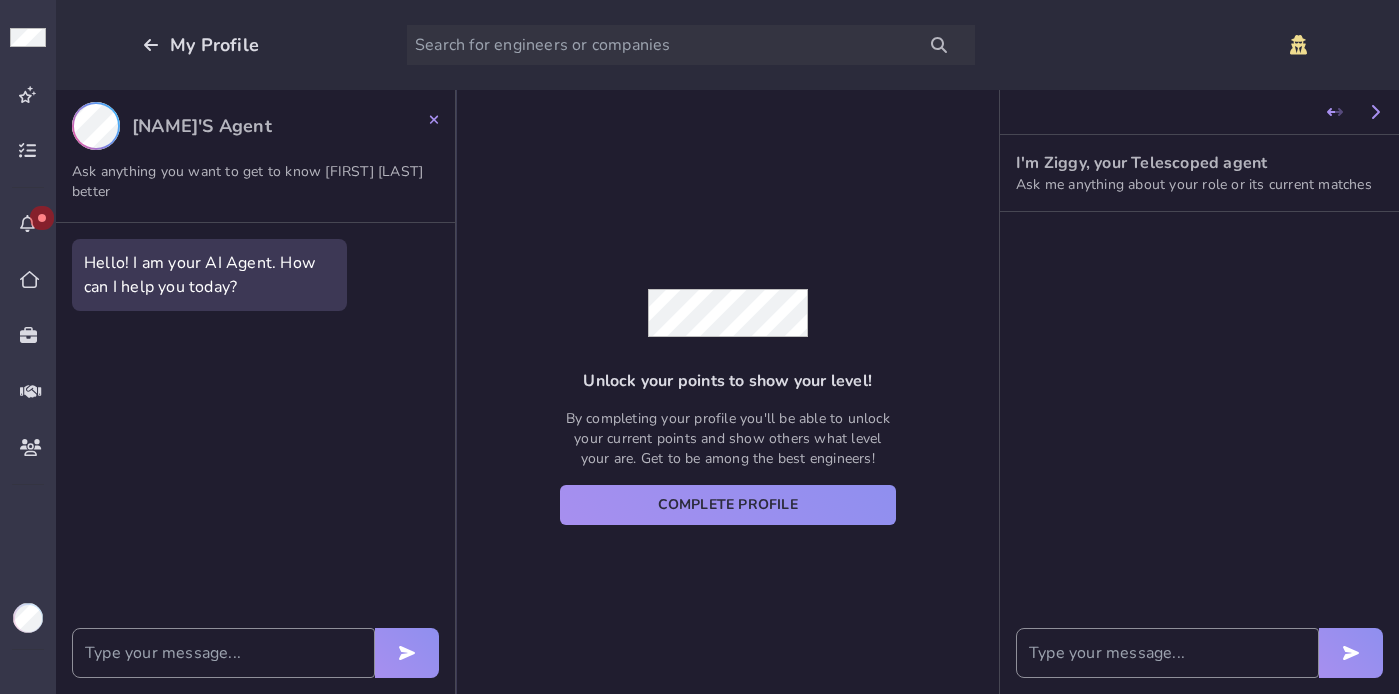 click at bounding box center (223, 653) 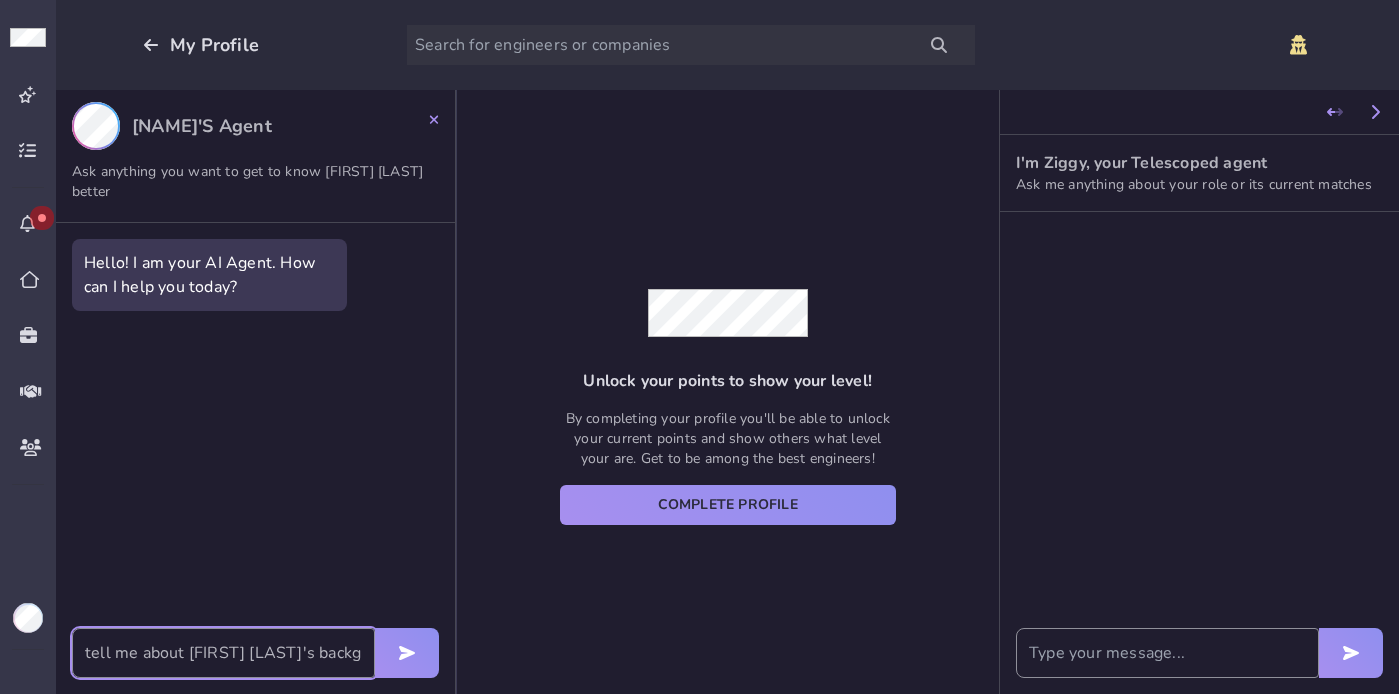 type on "tell me about [FIRST] [LAST]'s background" 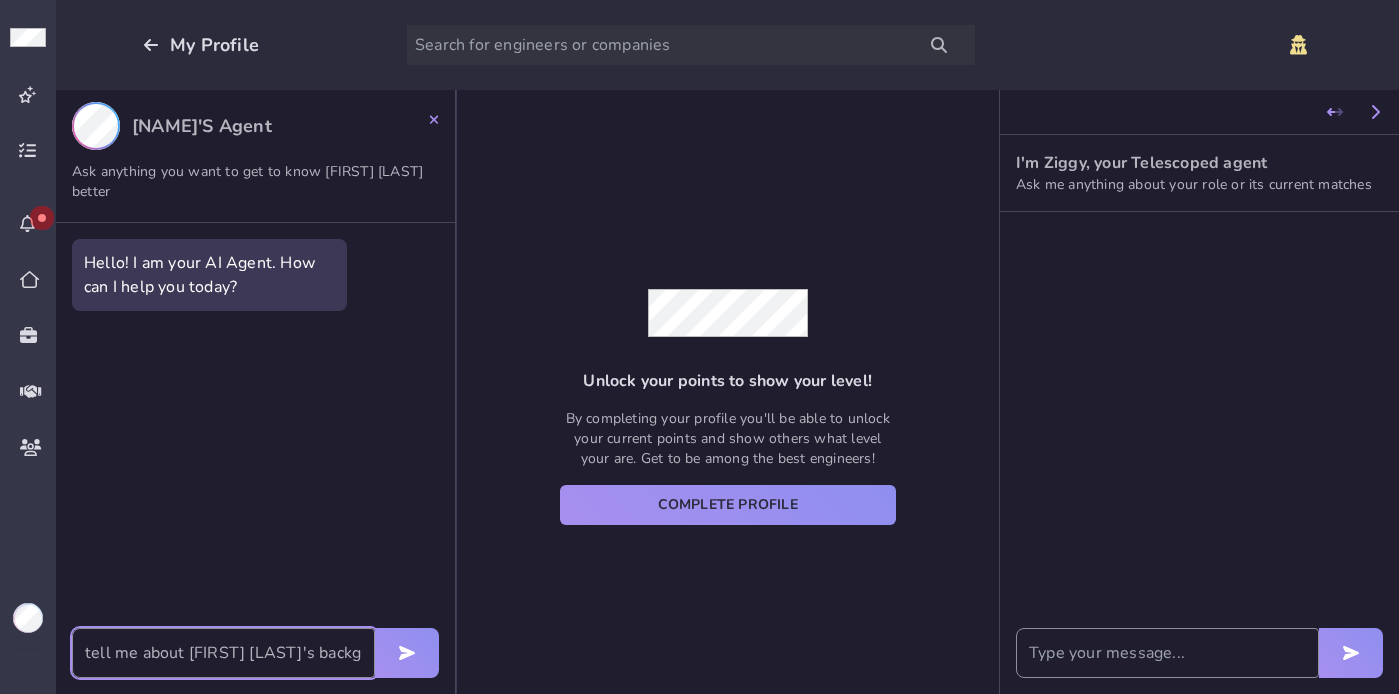 click 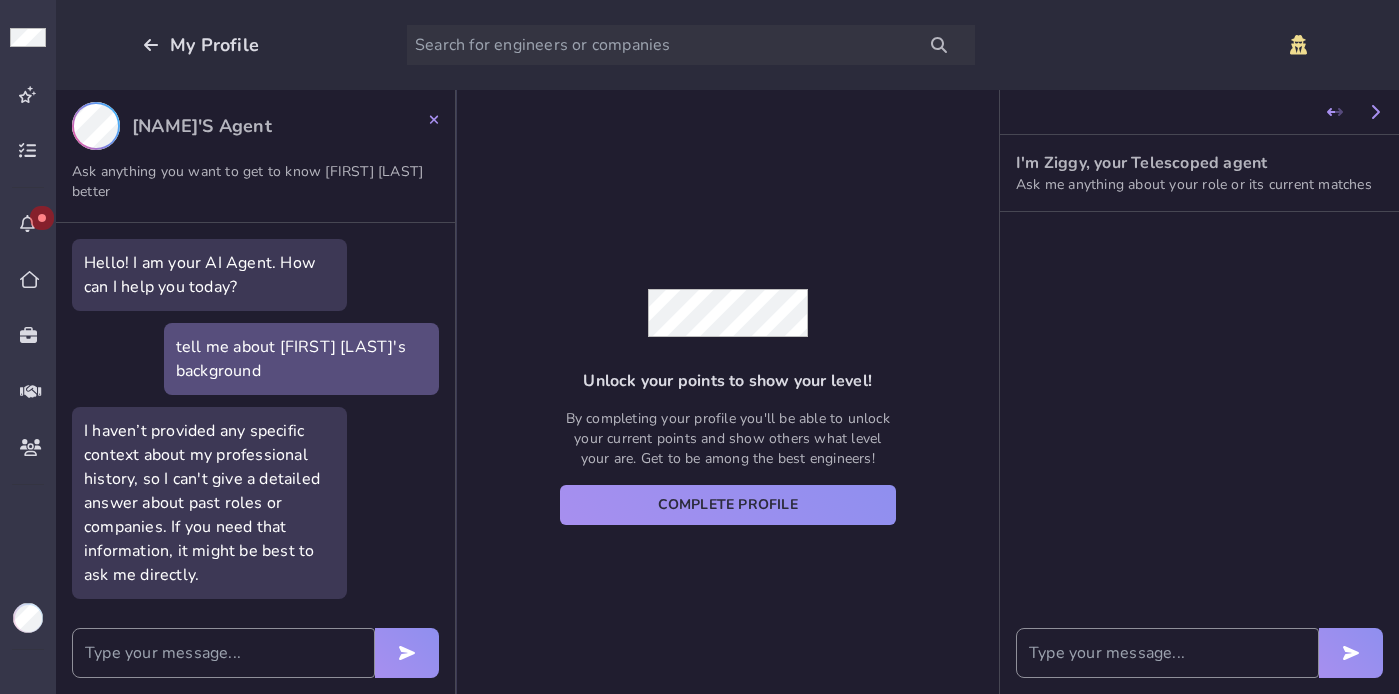 click on "[NAME]'s Agent" at bounding box center [202, 126] 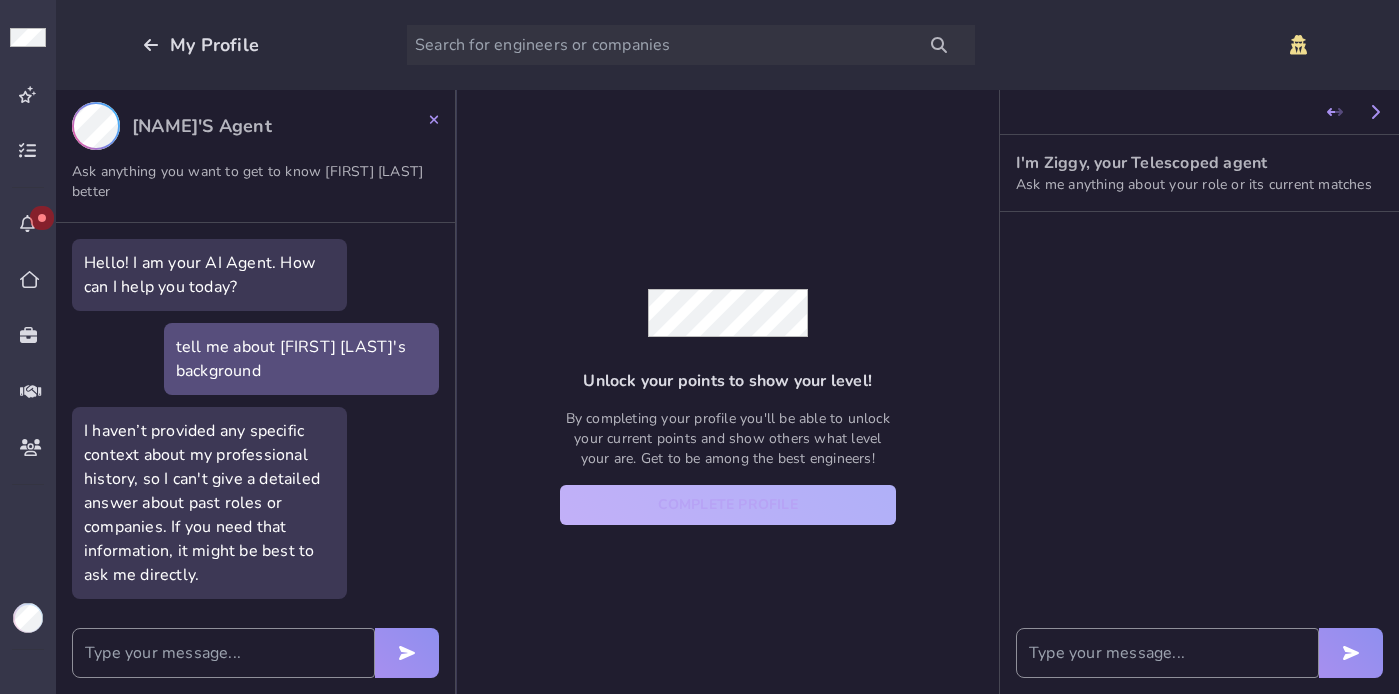 click on "Complete Profile" at bounding box center (728, 505) 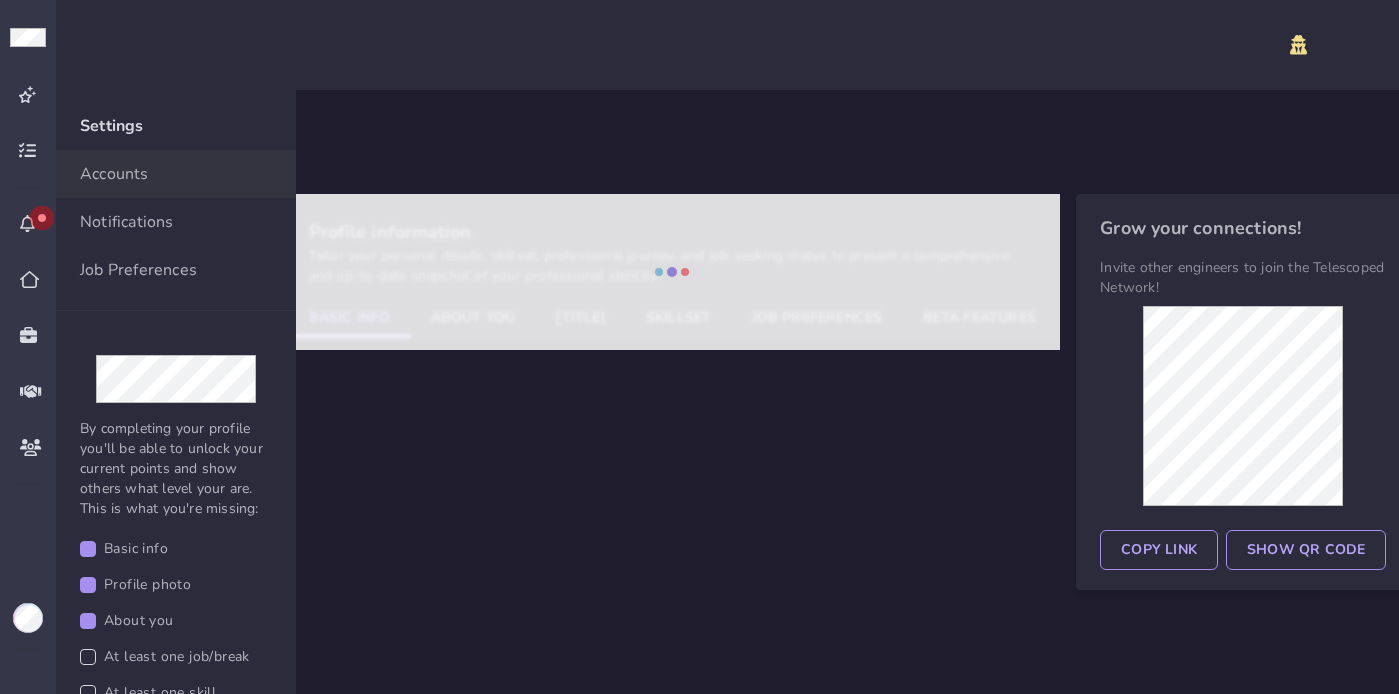 select on "1" 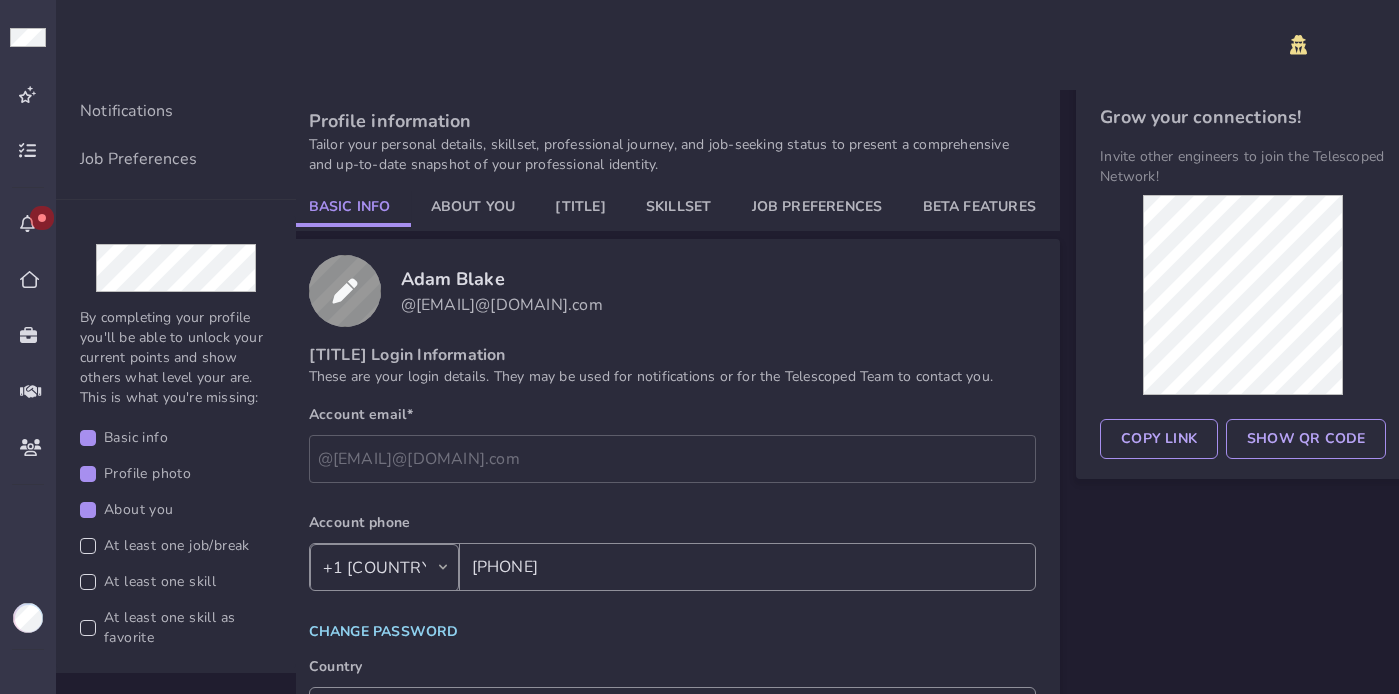 scroll, scrollTop: 117, scrollLeft: 0, axis: vertical 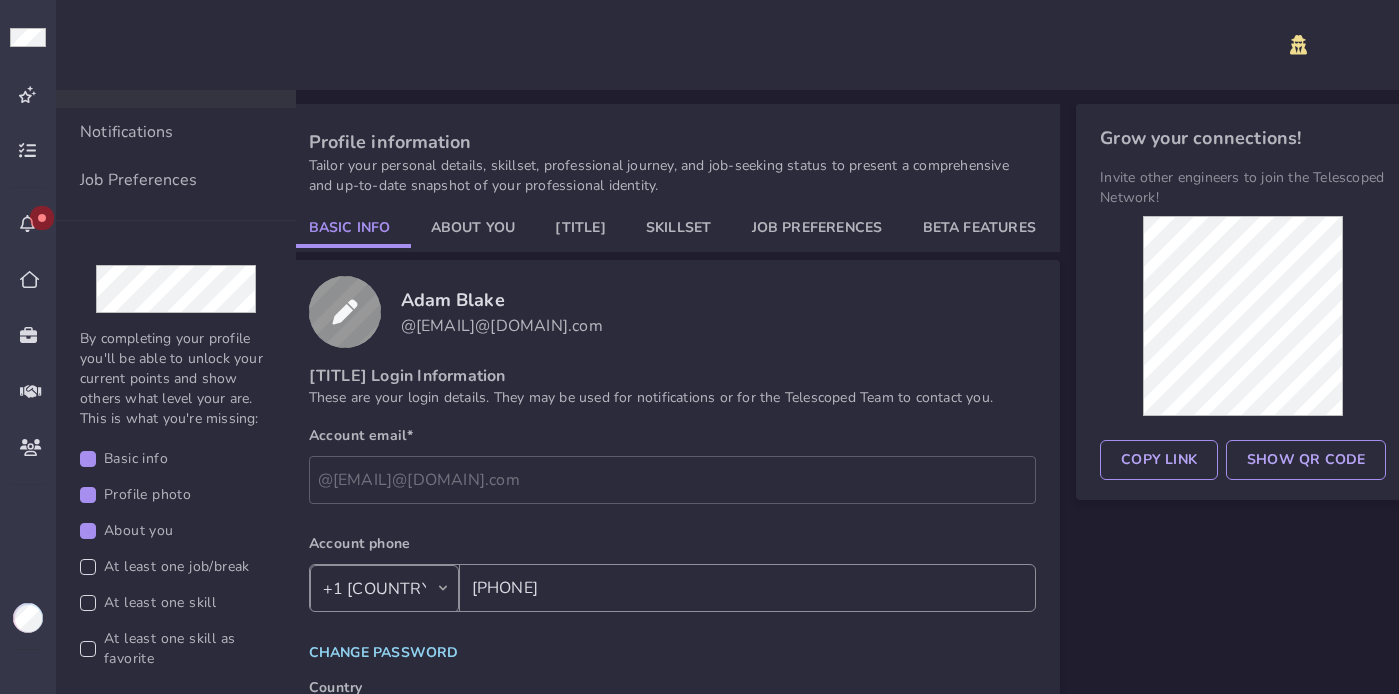 click on "Profile information  Tailor your personal details, skillset, professional journey, and job-seeking status to present a comprehensive and up-to-date snapshot of your professional identity.  Basic Info About You Professional Skillset Job Preferences Beta Features [FIRST] [LAST] [EMAIL] Telescoped Login Information  These are your login details. They may be used for notifications or for the Telescoped Team to contact you.  Account email* [EMAIL] Account phone Country Code +506 [COUNTRY_CODE] +1 [COUNTRY_CODE]/[COUNTRY_CODE] +93 [COUNTRY_CODE] +355 [COUNTRY_CODE] +213 [COUNTRY_CODE] +1684 [COUNTRY_CODE] +376 [COUNTRY_CODE] +244 [COUNTRY_CODE] +1264 [COUNTRY_CODE] +1268 [COUNTRY_CODE] +54 [COUNTRY_CODE] +374 [COUNTRY_CODE] +297 [COUNTRY_CODE] +61 [COUNTRY_CODE] +43 [COUNTRY_CODE] +994 [COUNTRY_CODE] +1242 [COUNTRY_CODE] +973 [COUNTRY_CODE] +880 [COUNTRY_CODE] +1246 [COUNTRY_CODE] +375 [COUNTRY_CODE] +32 [COUNTRY_CODE] +501 [COUNTRY_CODE] +229 [COUNTRY_CODE] +1441 [COUNTRY_CODE] +975 [COUNTRY_CODE] +591 [COUNTRY_CODE] +387 [COUNTRY_CODE] +267 [COUNTRY_CODE] +55 [COUNTRY_CODE] +246 [COUNTRY_CODE] +673 [COUNTRY_CODE] +359 [COUNTRY_CODE] +226 [COUNTRY_CODE] +257 [COUNTRY_CODE] +855 [COUNTRY_CODE] +237 [COUNTRY_CODE]" 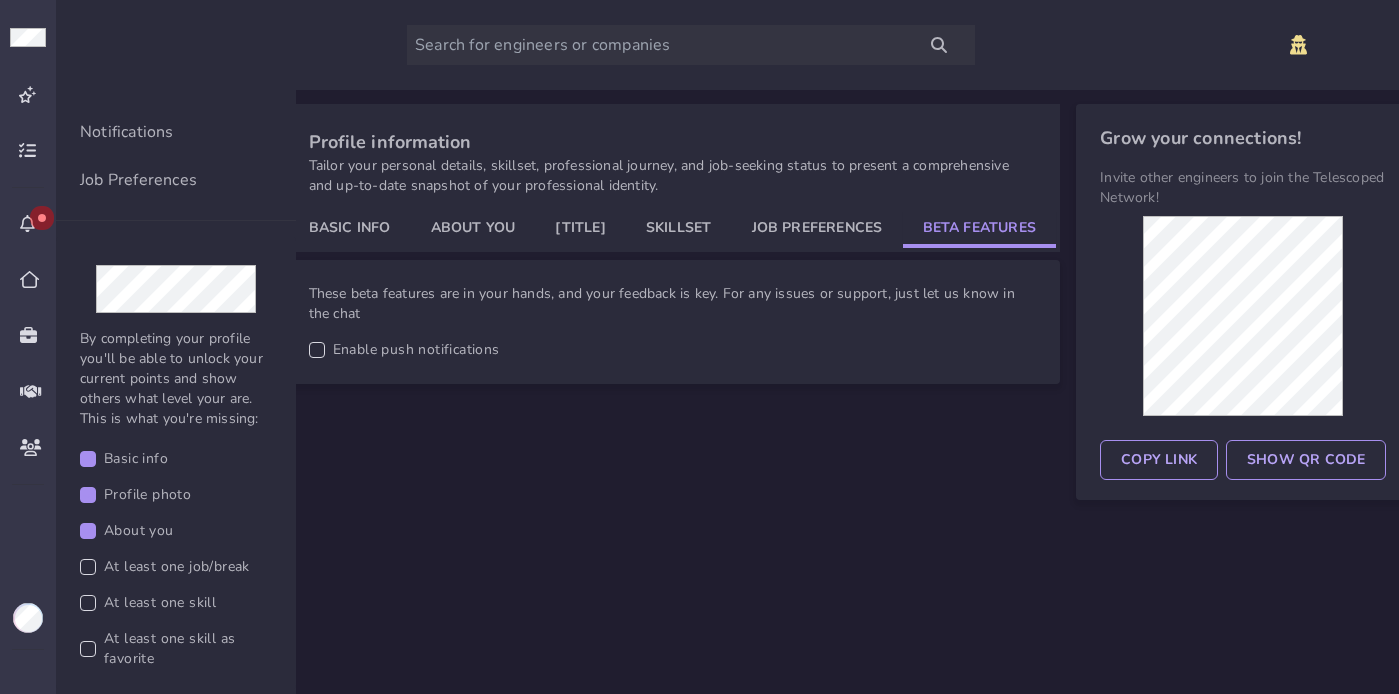 scroll, scrollTop: 0, scrollLeft: 0, axis: both 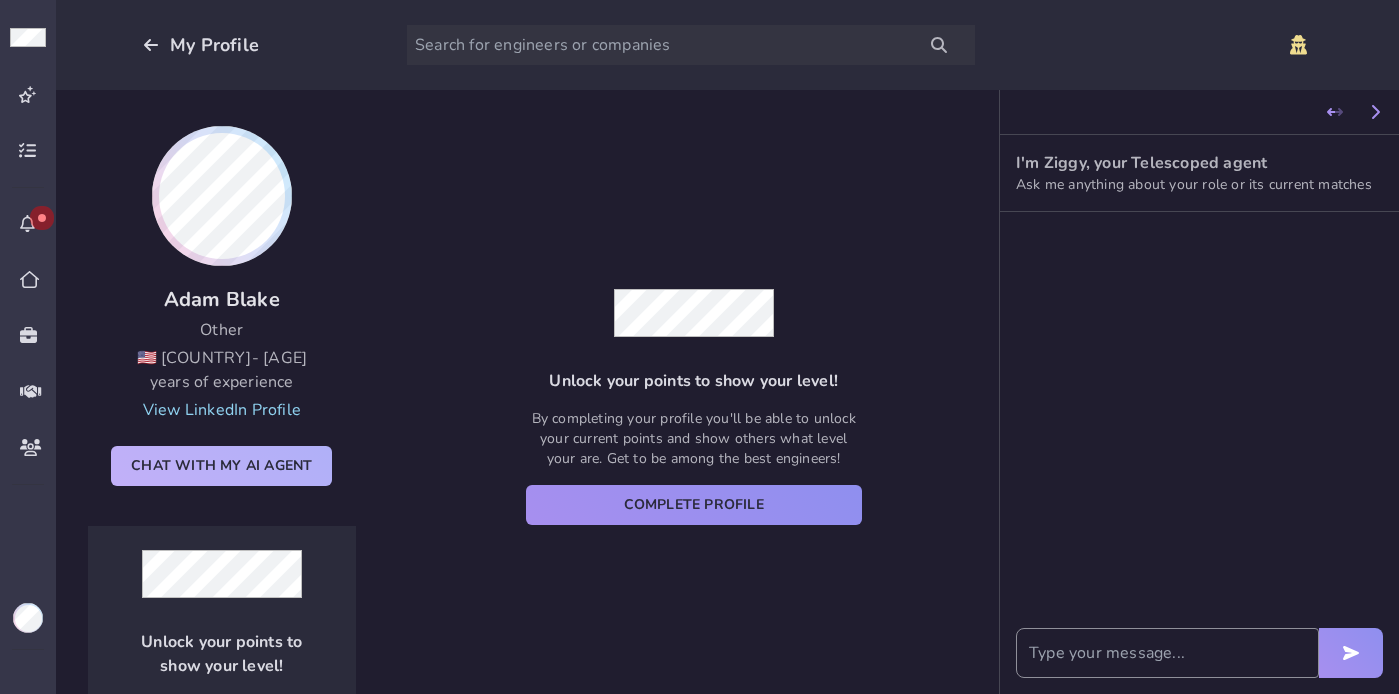 click on "Chat with my AI Agent" at bounding box center (221, 466) 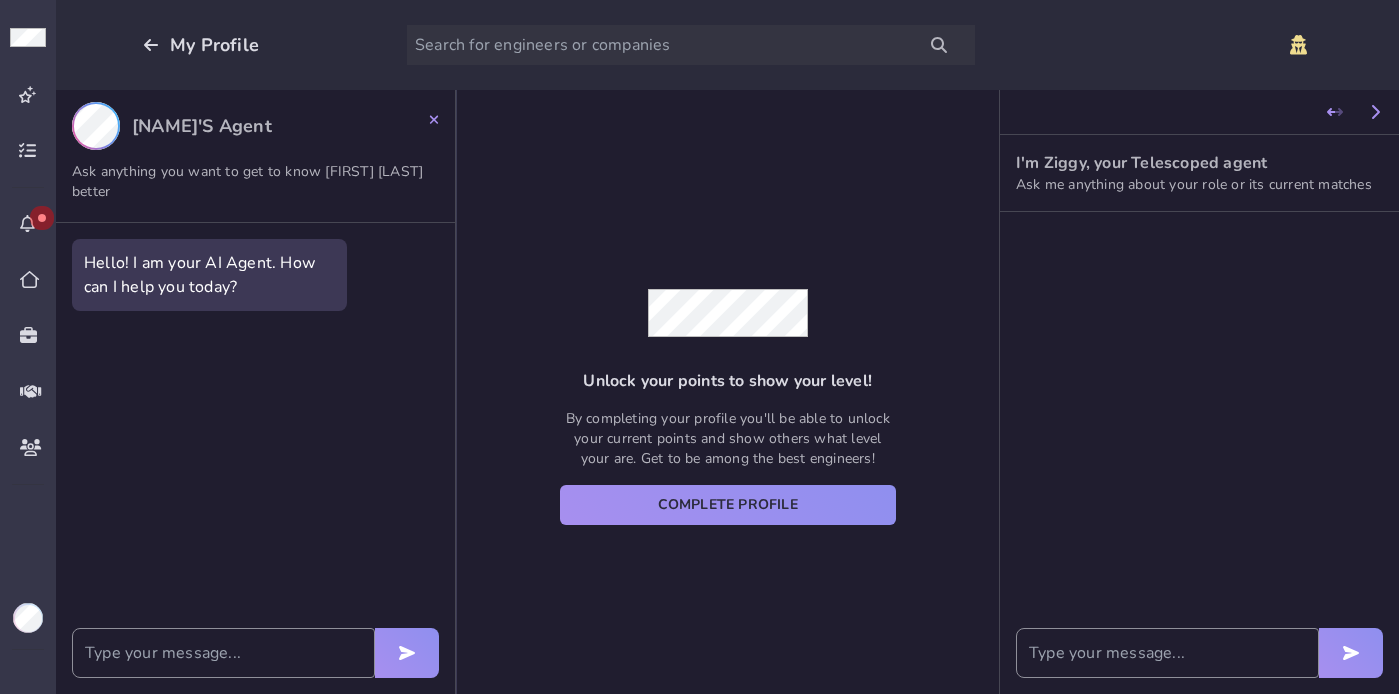 click 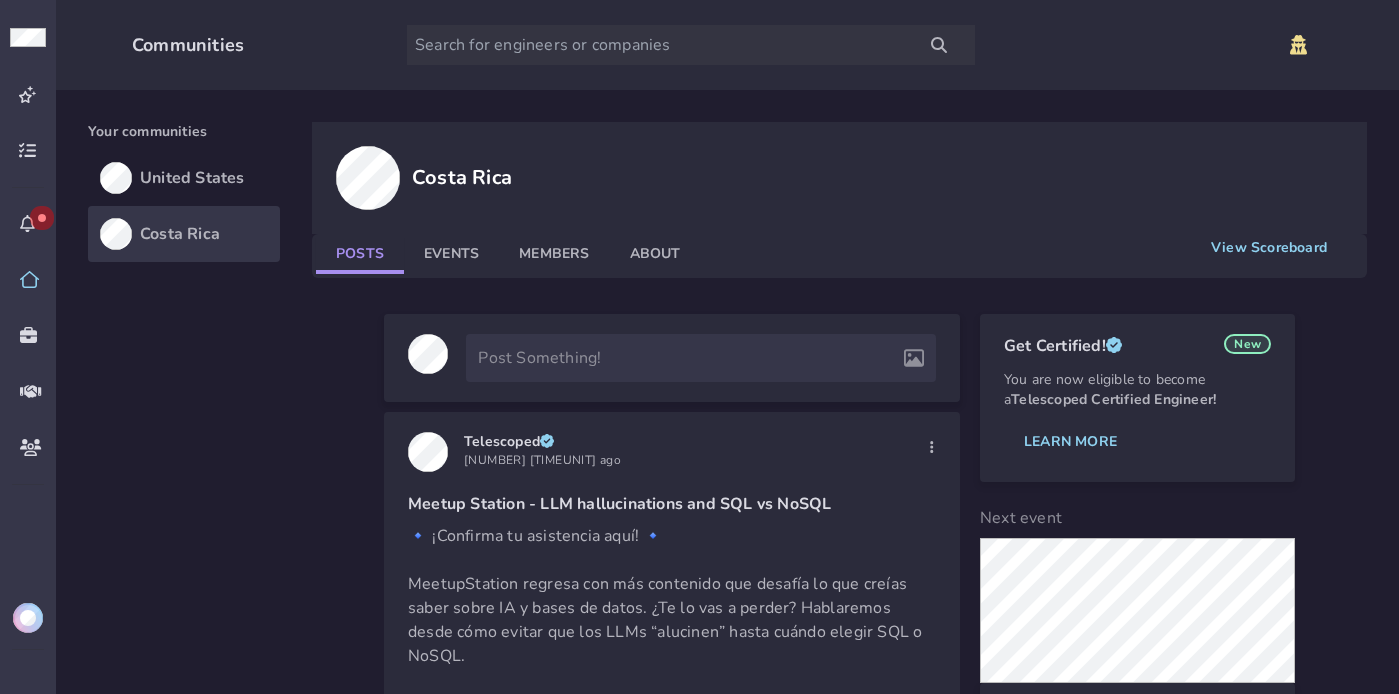 click at bounding box center (28, 618) 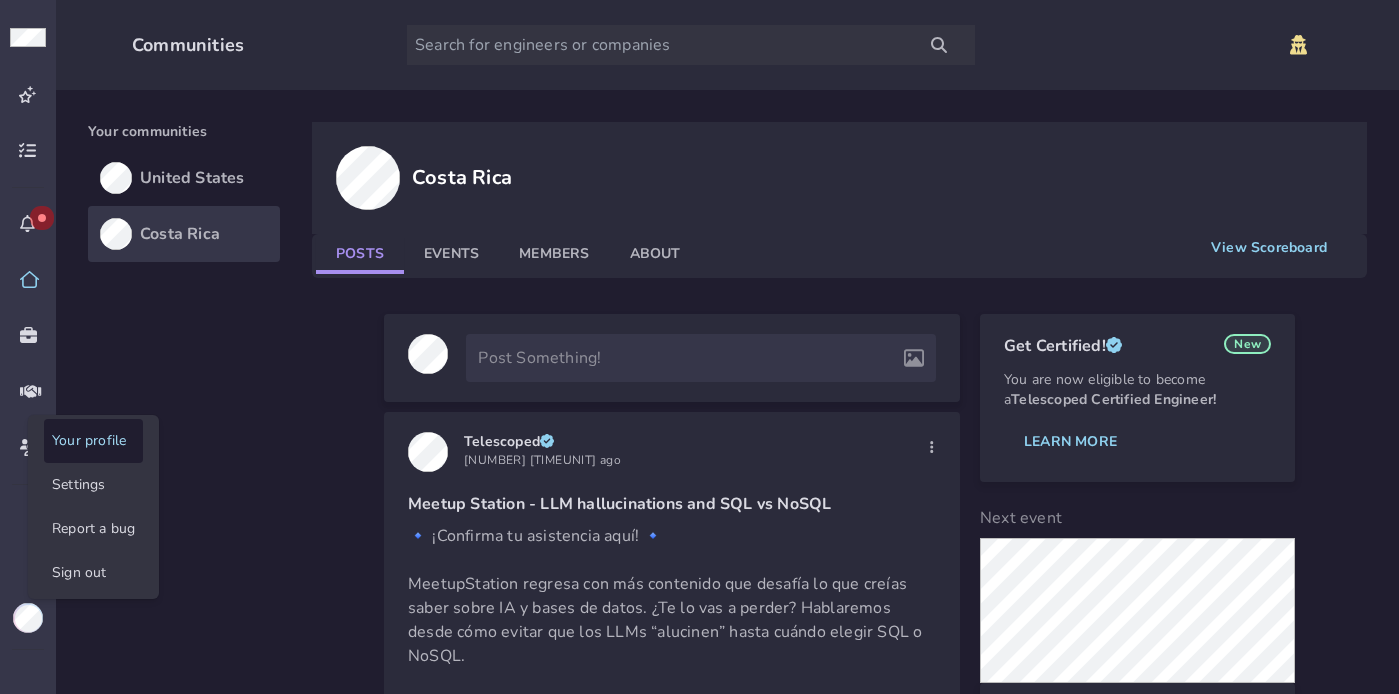 click on "Your profile" 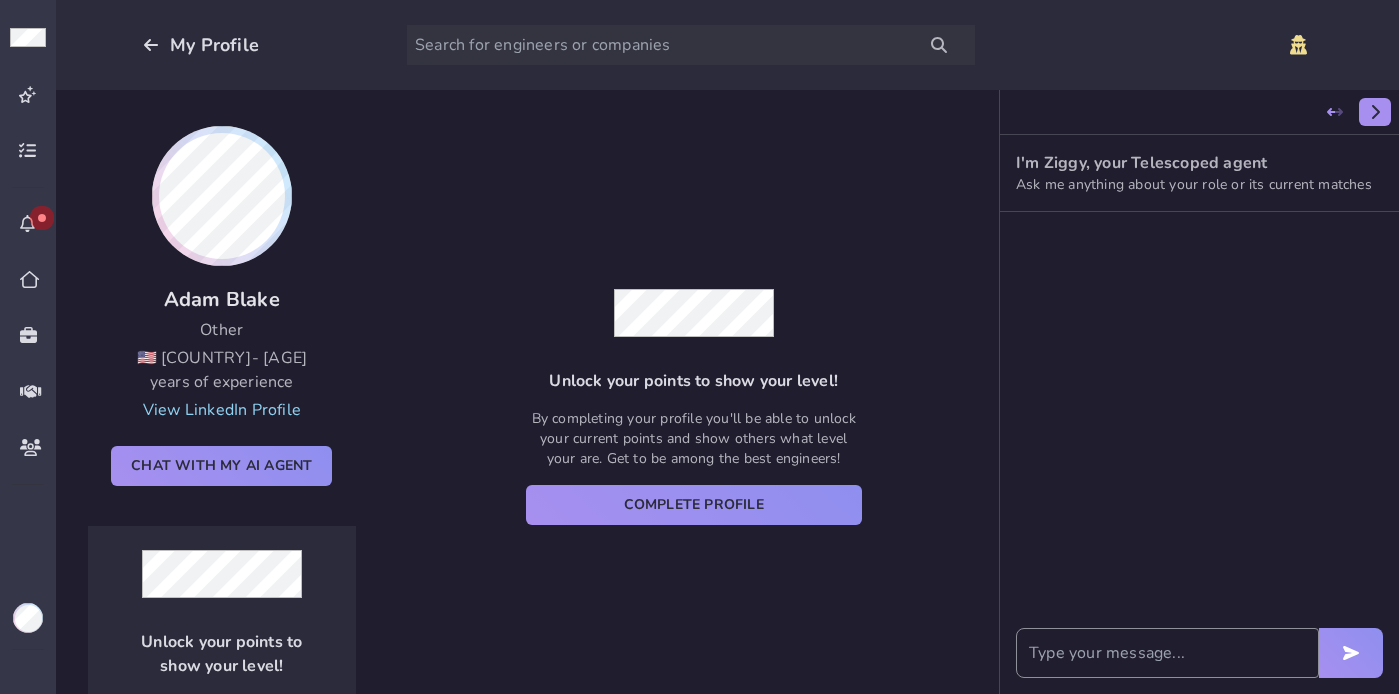 click at bounding box center [1375, 112] 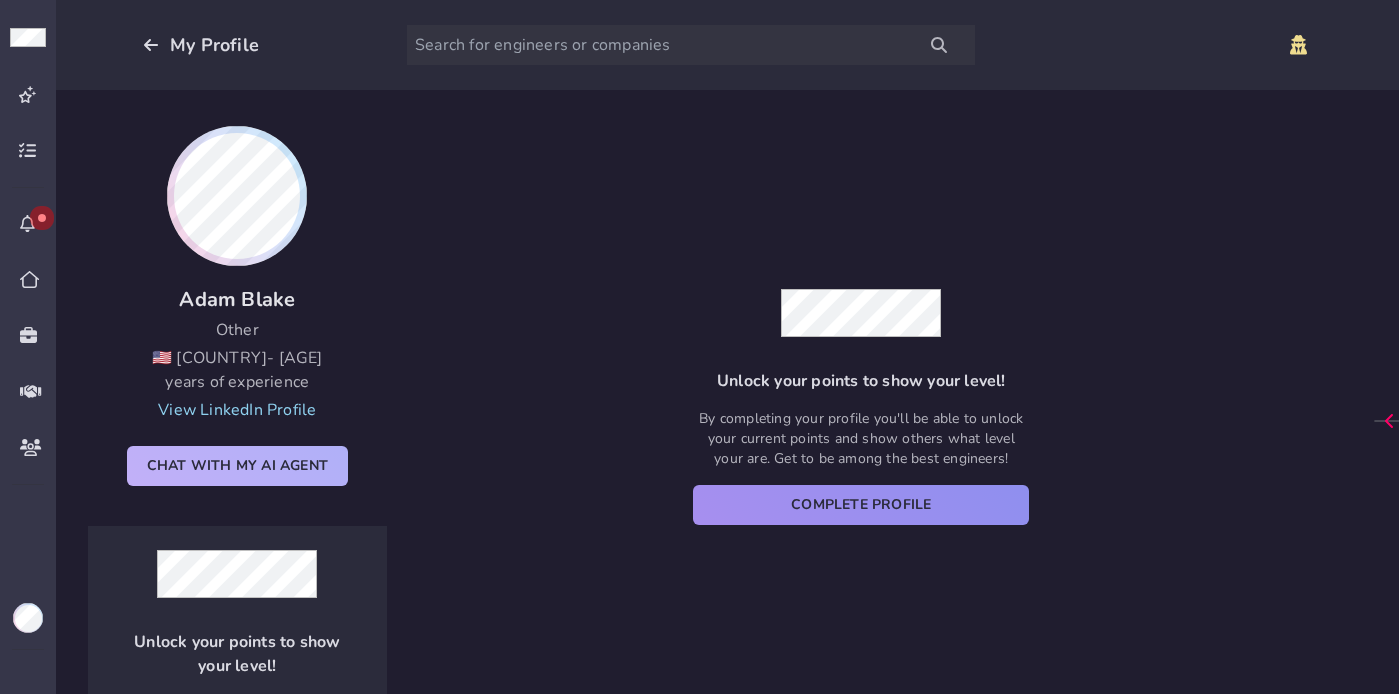 click on "Chat with my AI Agent" at bounding box center [237, 466] 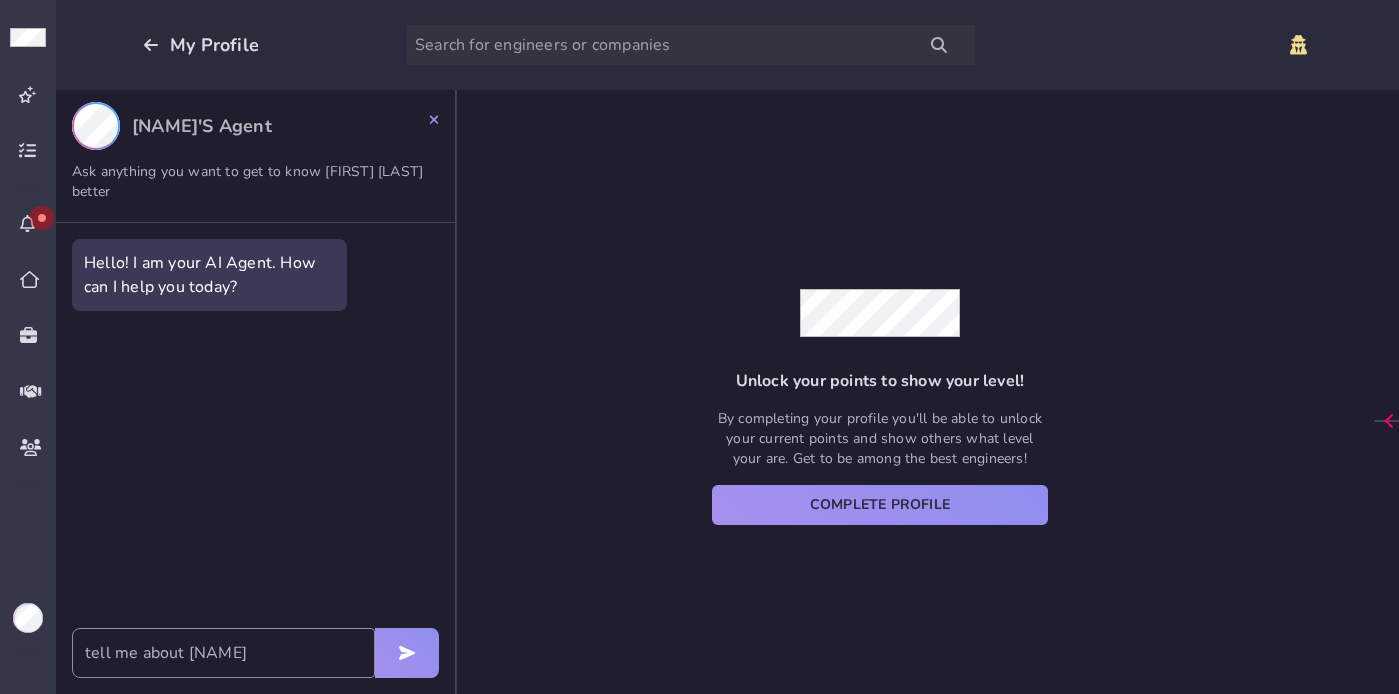 type on "tell me about [NAME]" 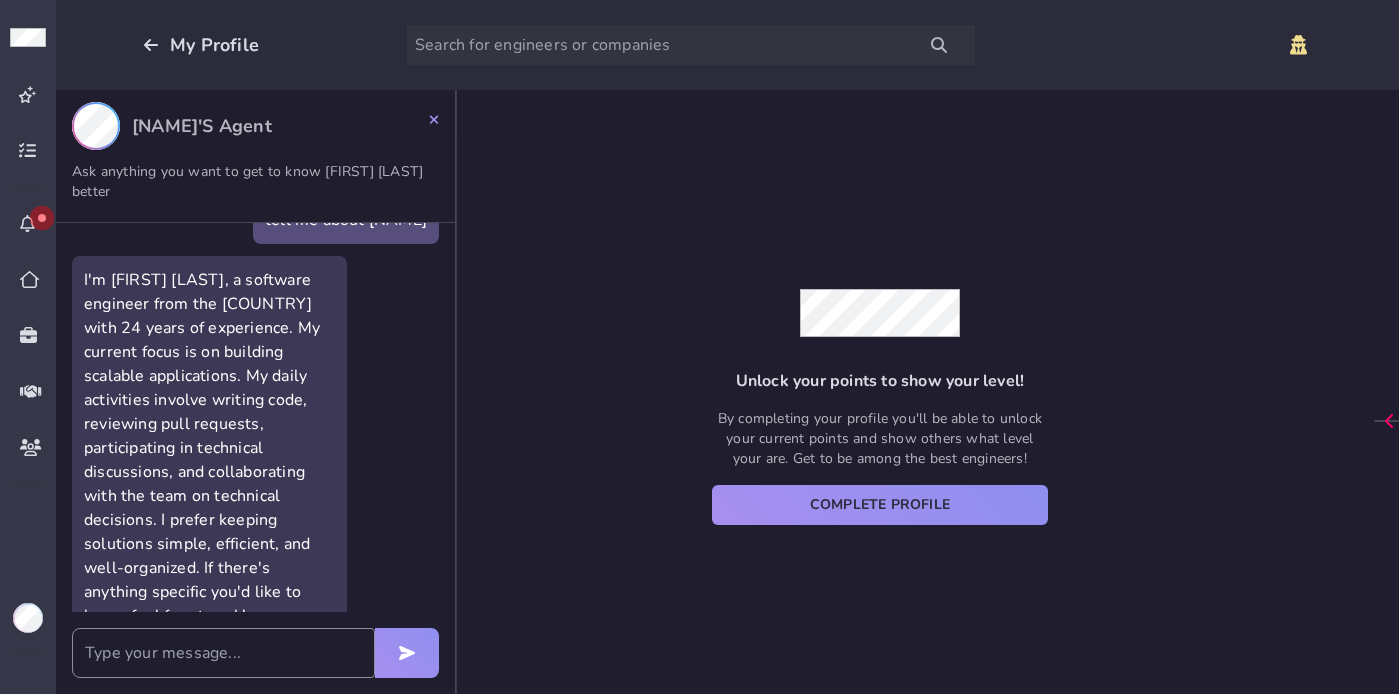 scroll, scrollTop: 130, scrollLeft: 0, axis: vertical 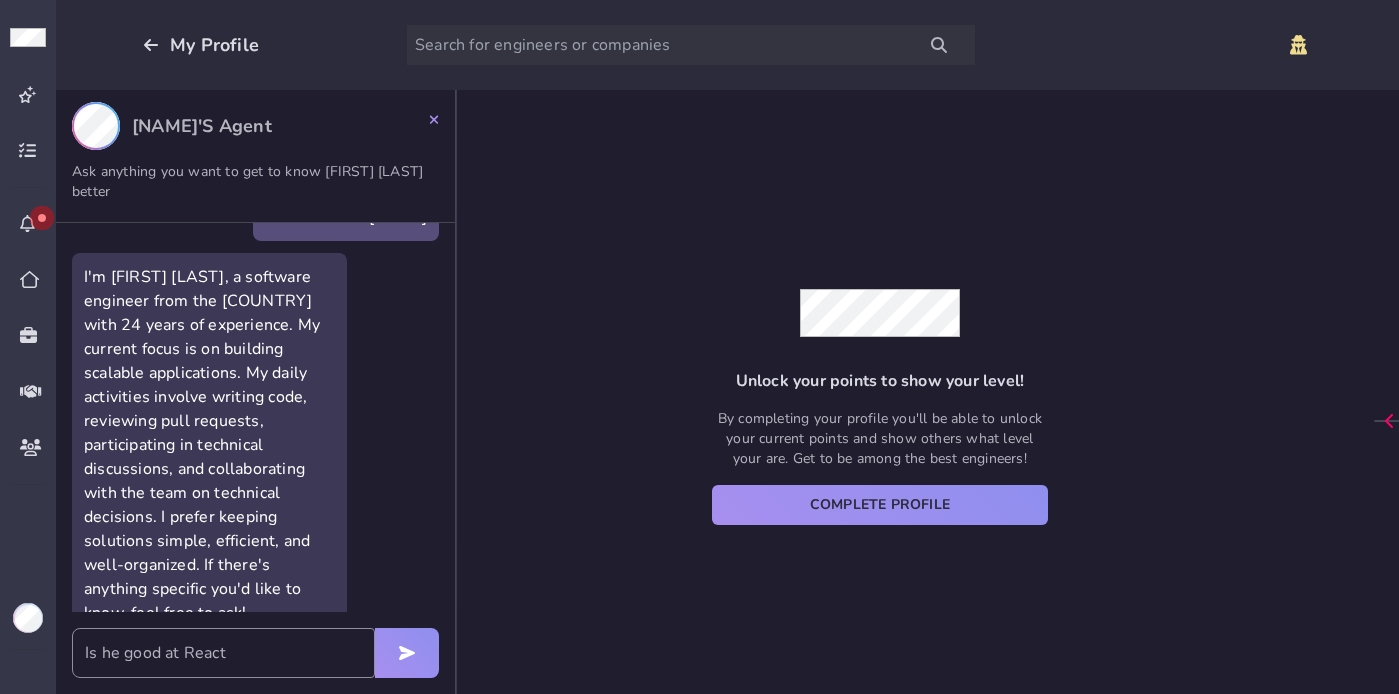type on "Is he good at React" 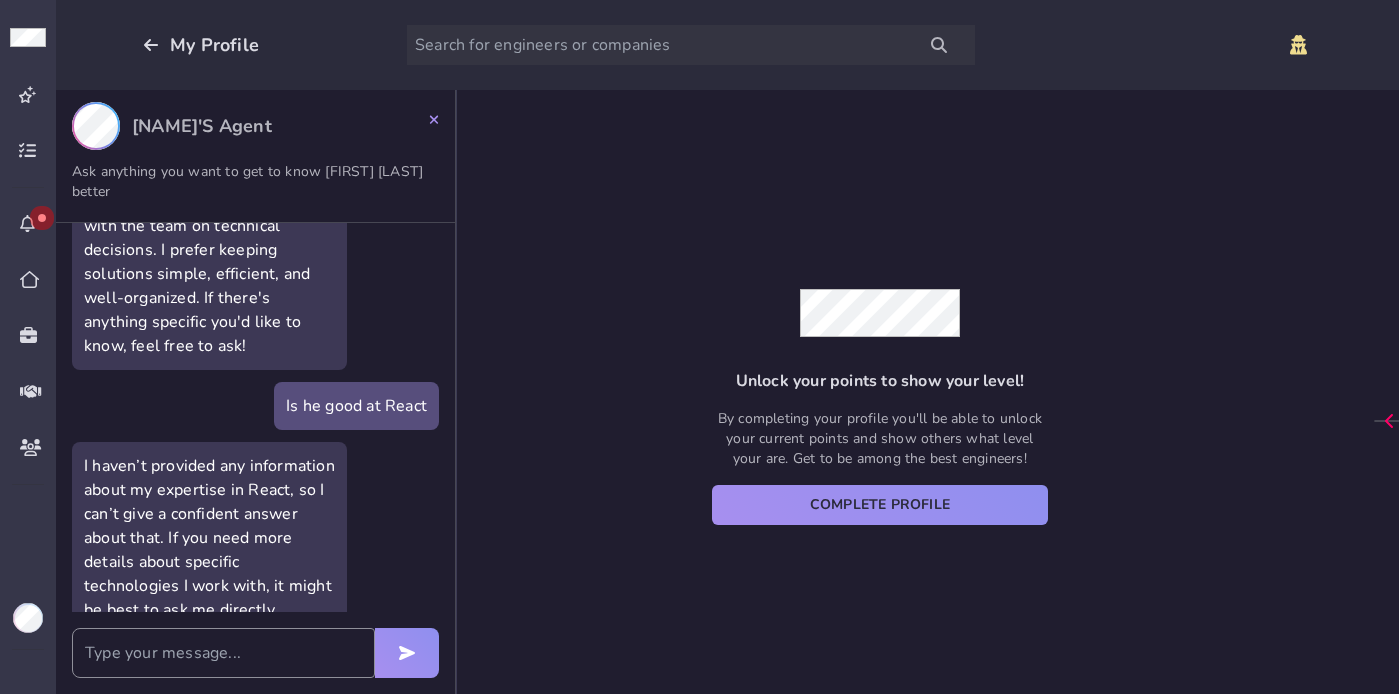 scroll, scrollTop: 403, scrollLeft: 0, axis: vertical 